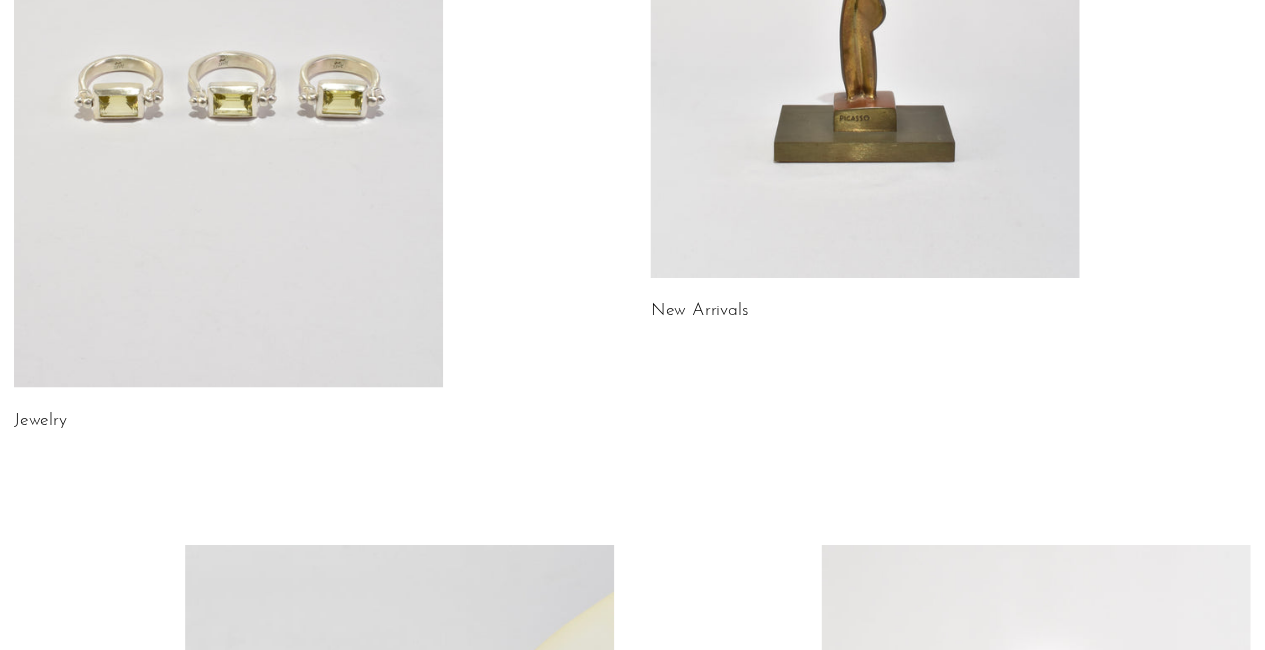 scroll, scrollTop: 0, scrollLeft: 0, axis: both 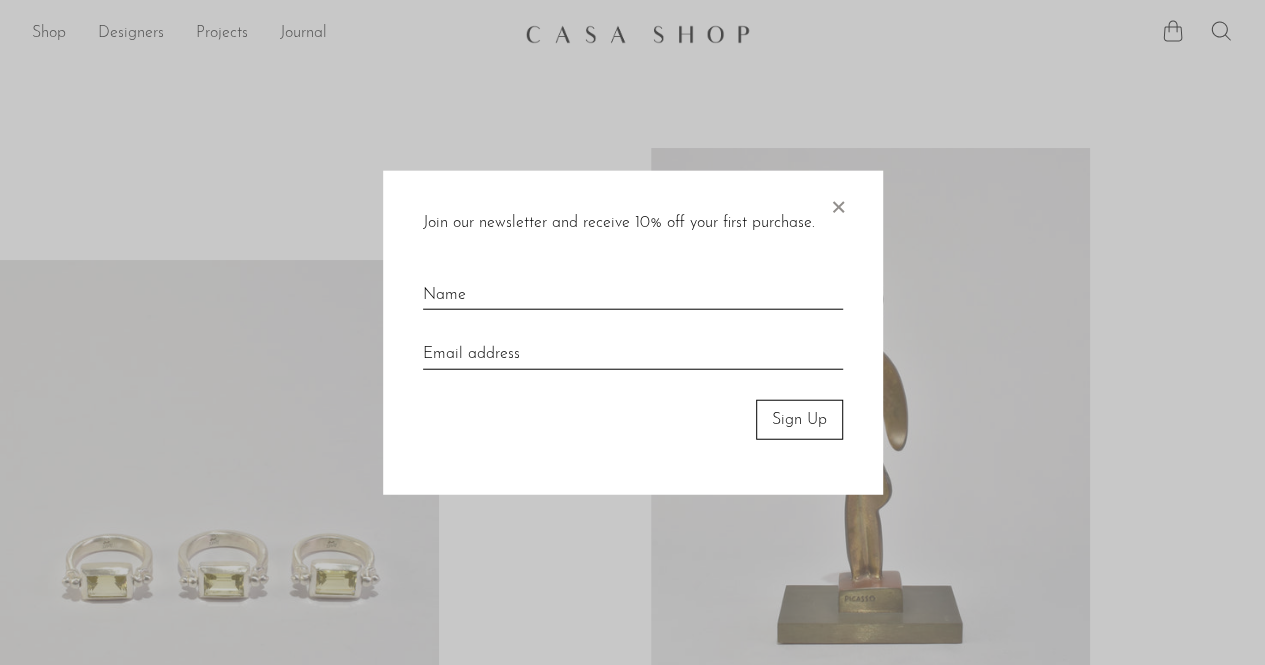 click at bounding box center [632, 332] 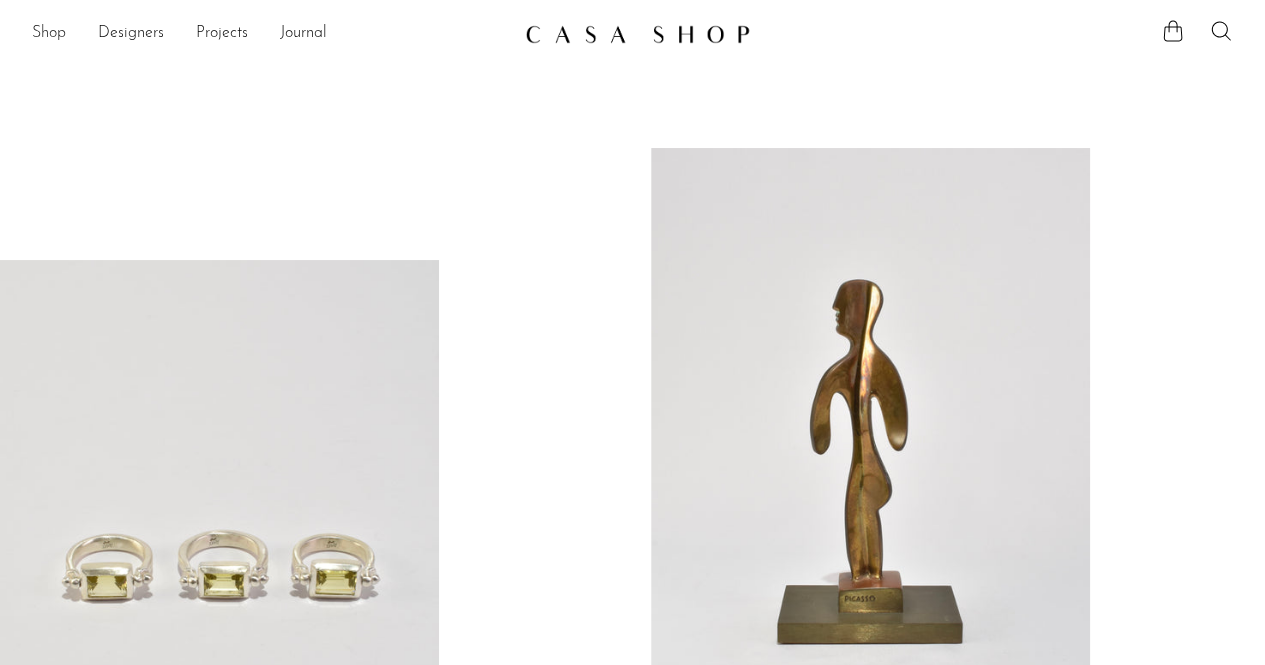 click on "Shop" at bounding box center [49, 34] 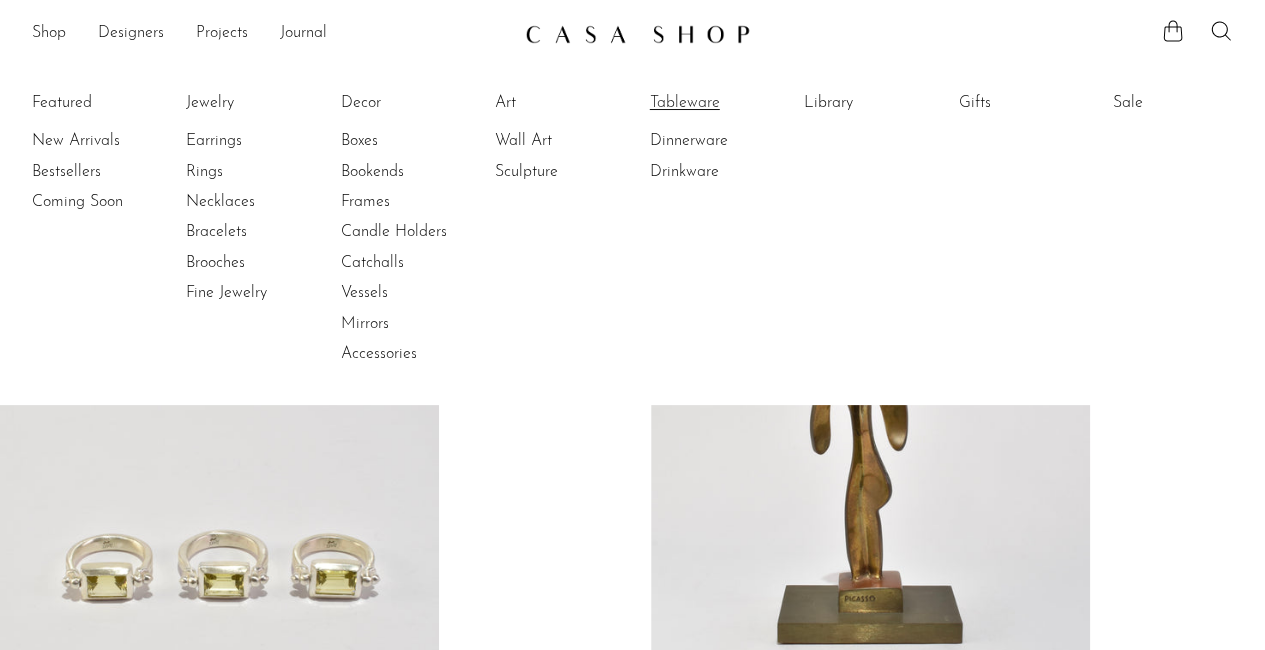 click on "Tableware" at bounding box center (725, 103) 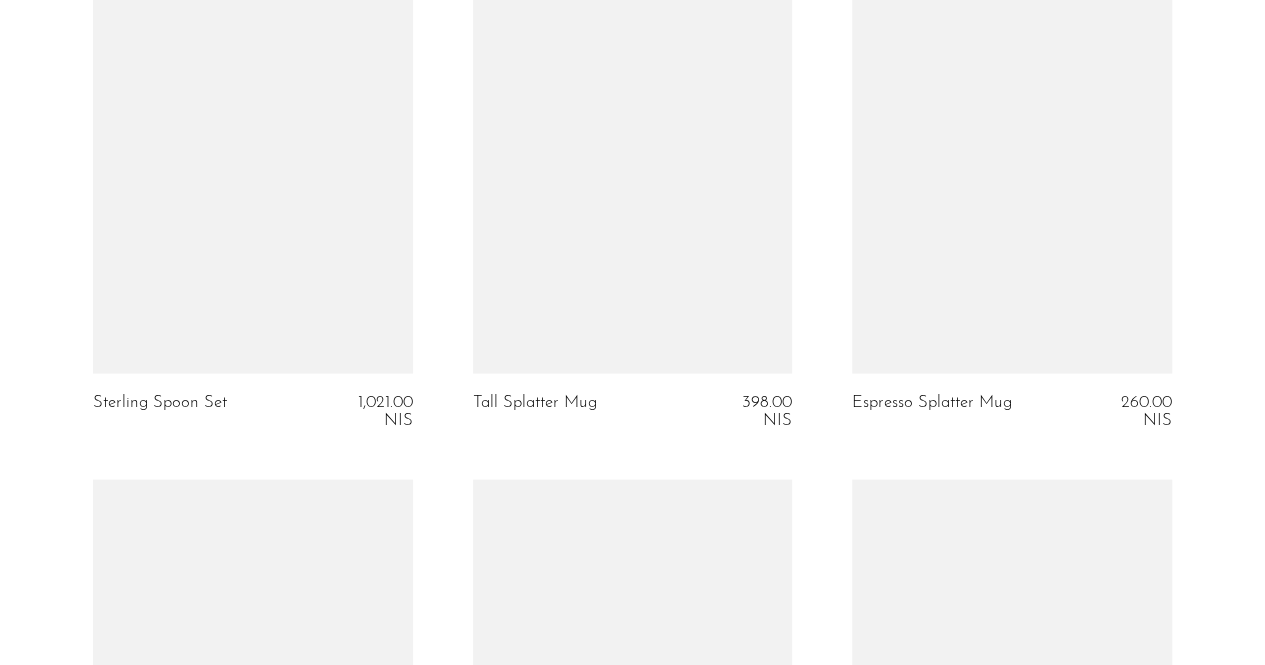 scroll, scrollTop: 1889, scrollLeft: 0, axis: vertical 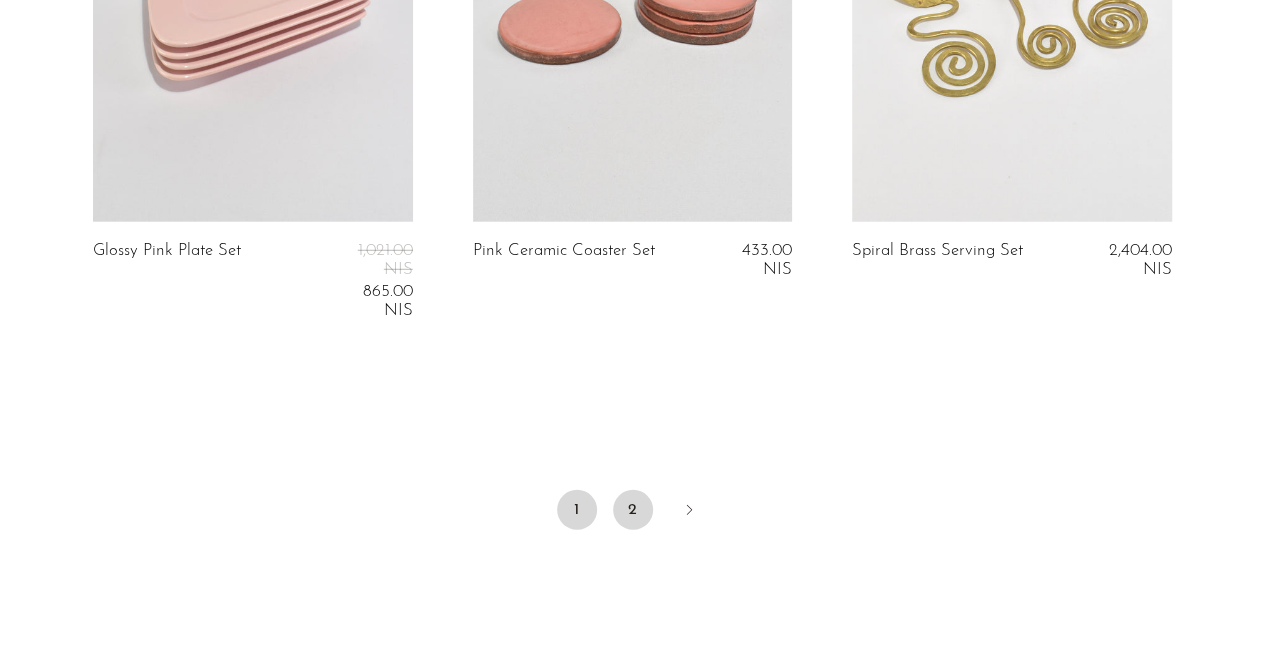click on "2" at bounding box center [633, 510] 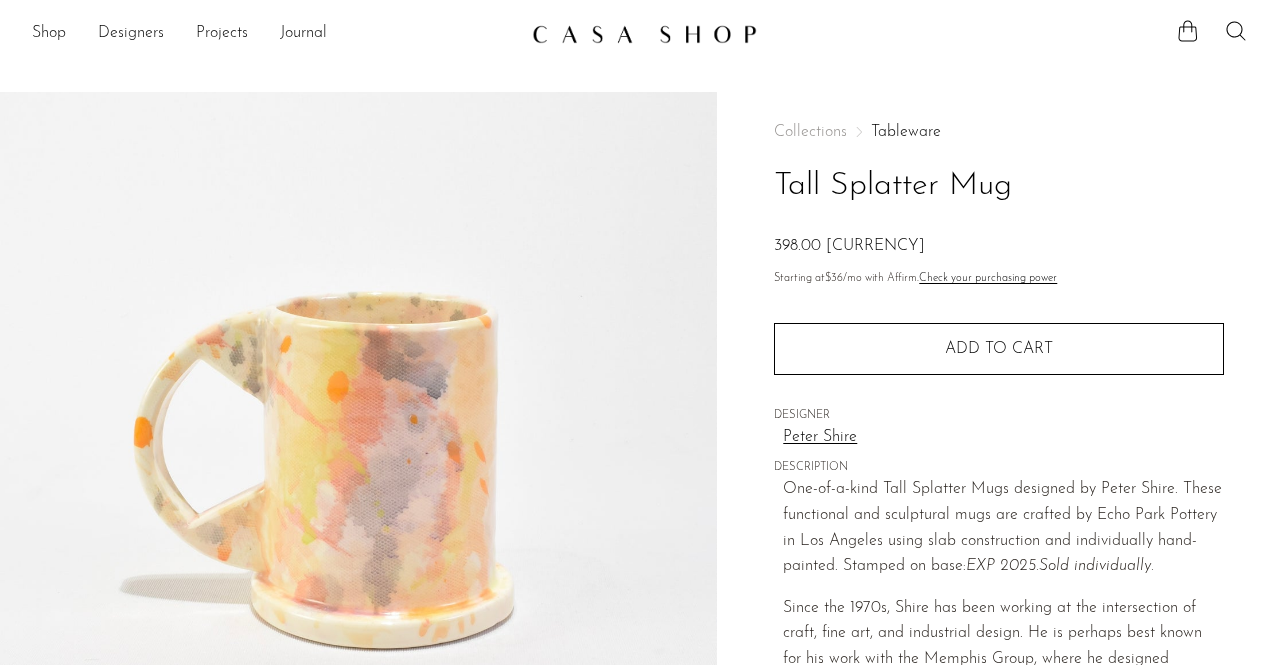 scroll, scrollTop: 0, scrollLeft: 0, axis: both 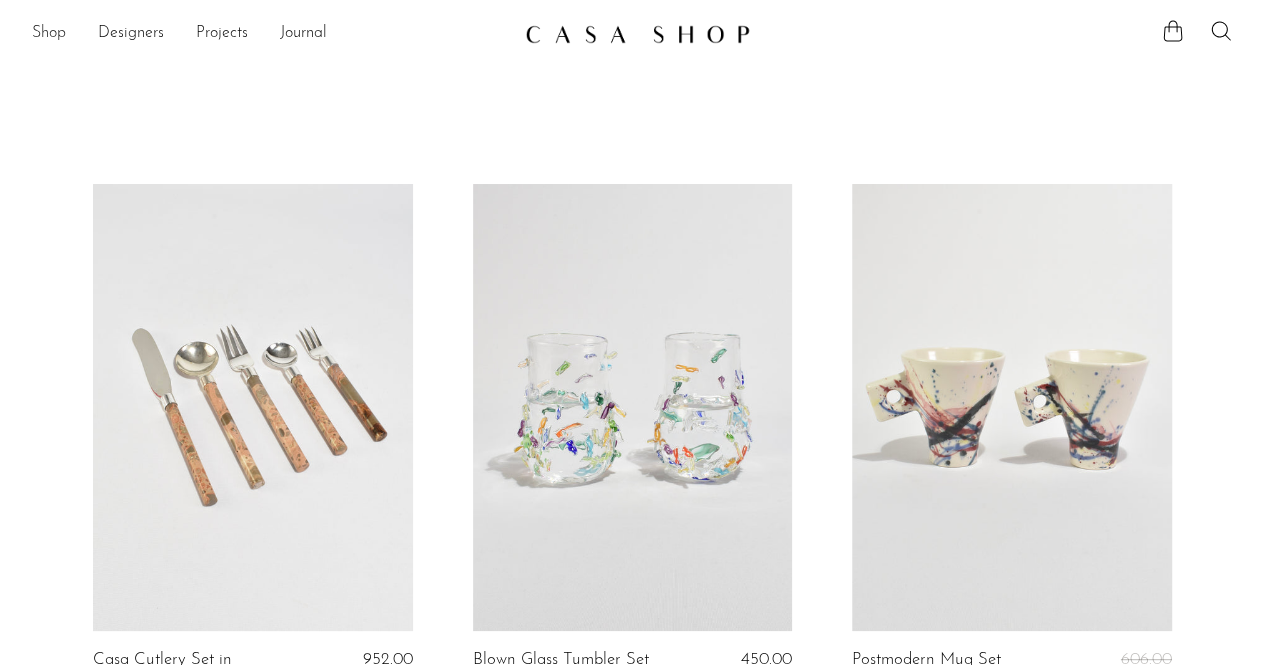 click on "Shop" at bounding box center [49, 34] 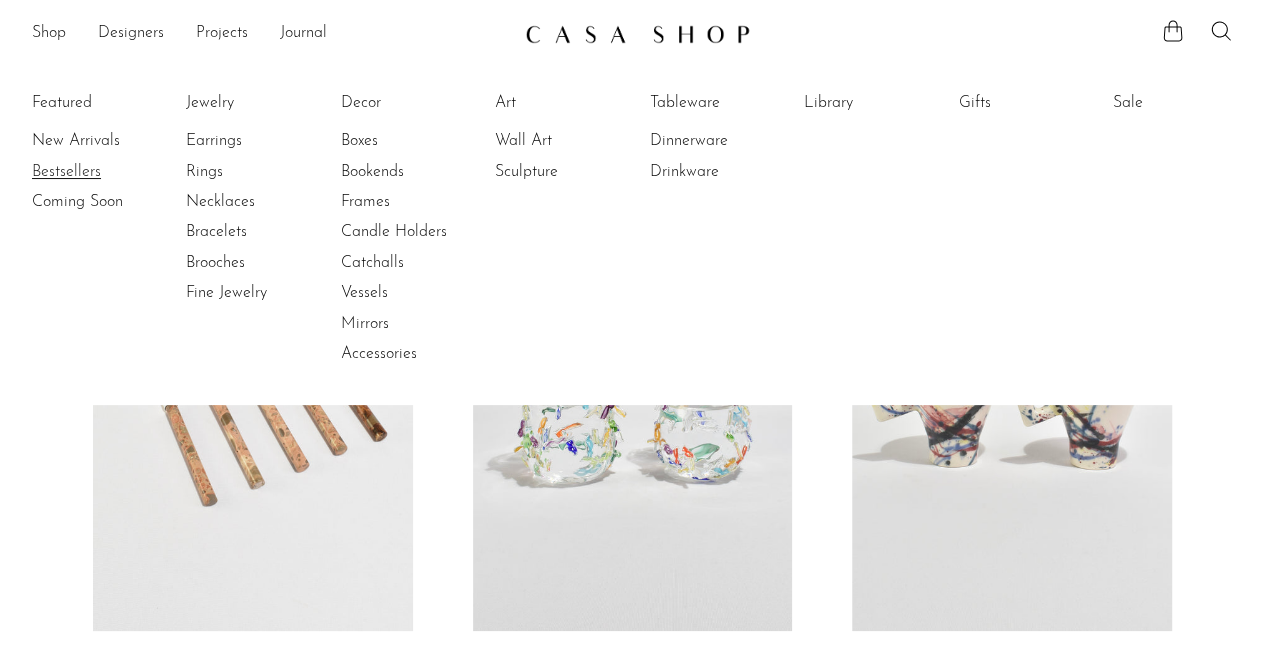 click on "Bestsellers" at bounding box center [107, 172] 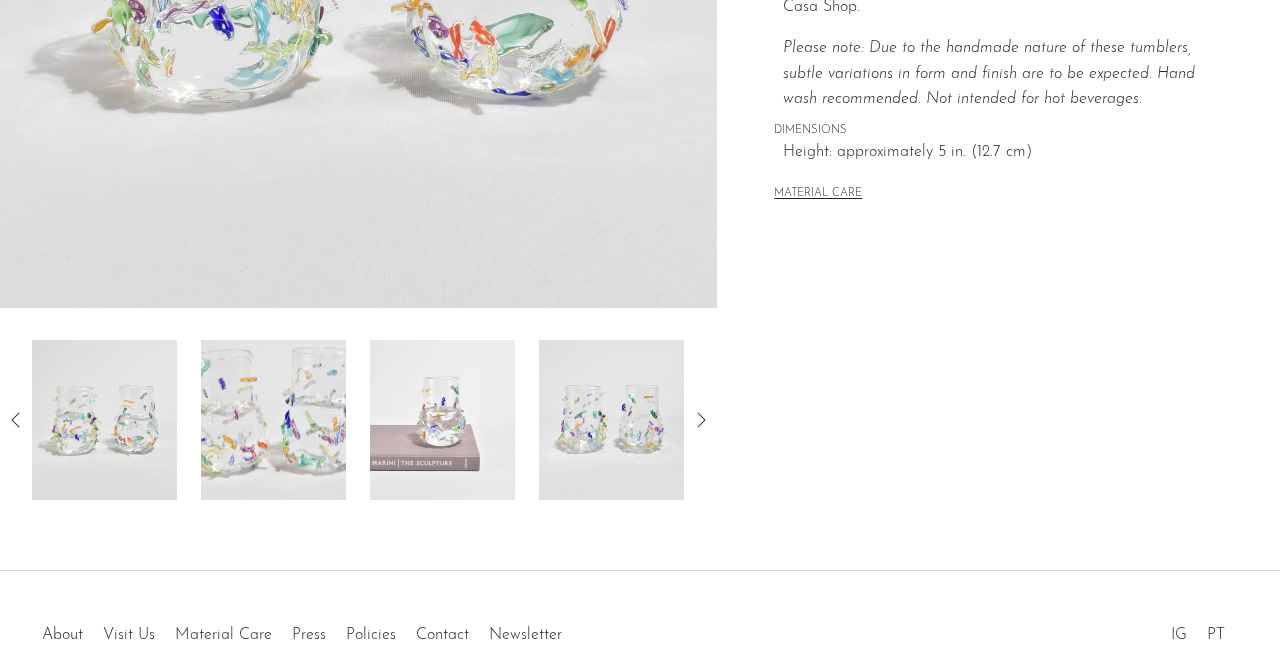 scroll, scrollTop: 532, scrollLeft: 0, axis: vertical 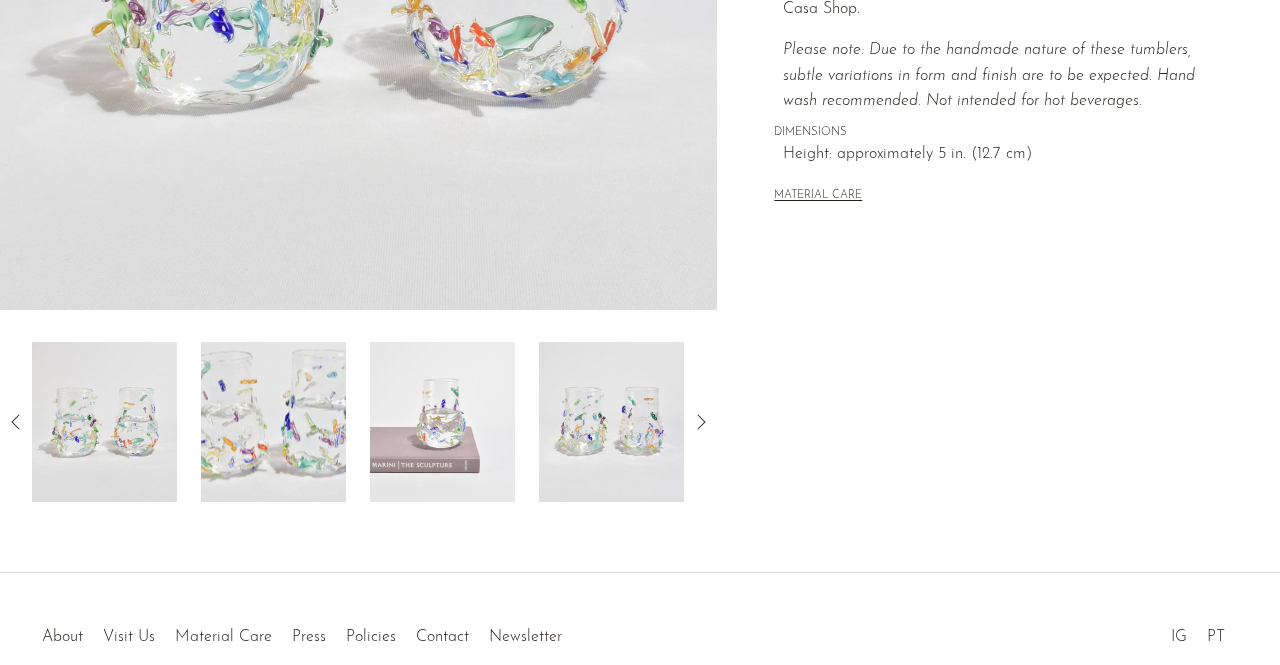 click at bounding box center (611, 422) 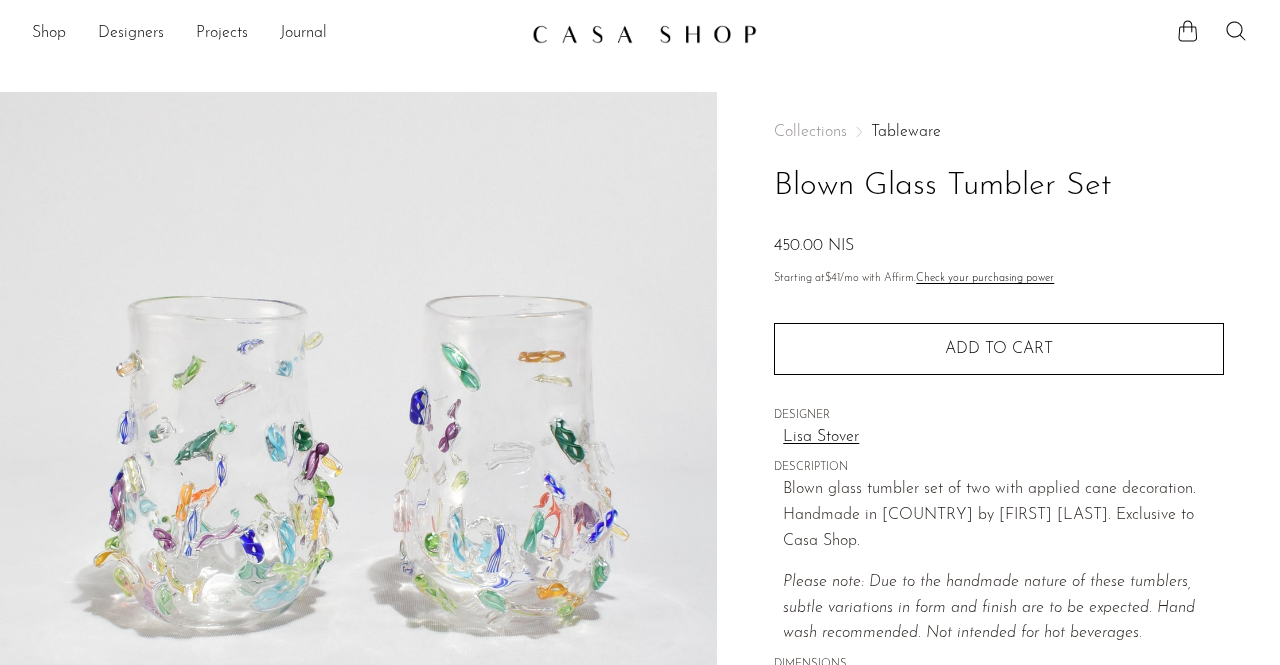 scroll, scrollTop: 1, scrollLeft: 0, axis: vertical 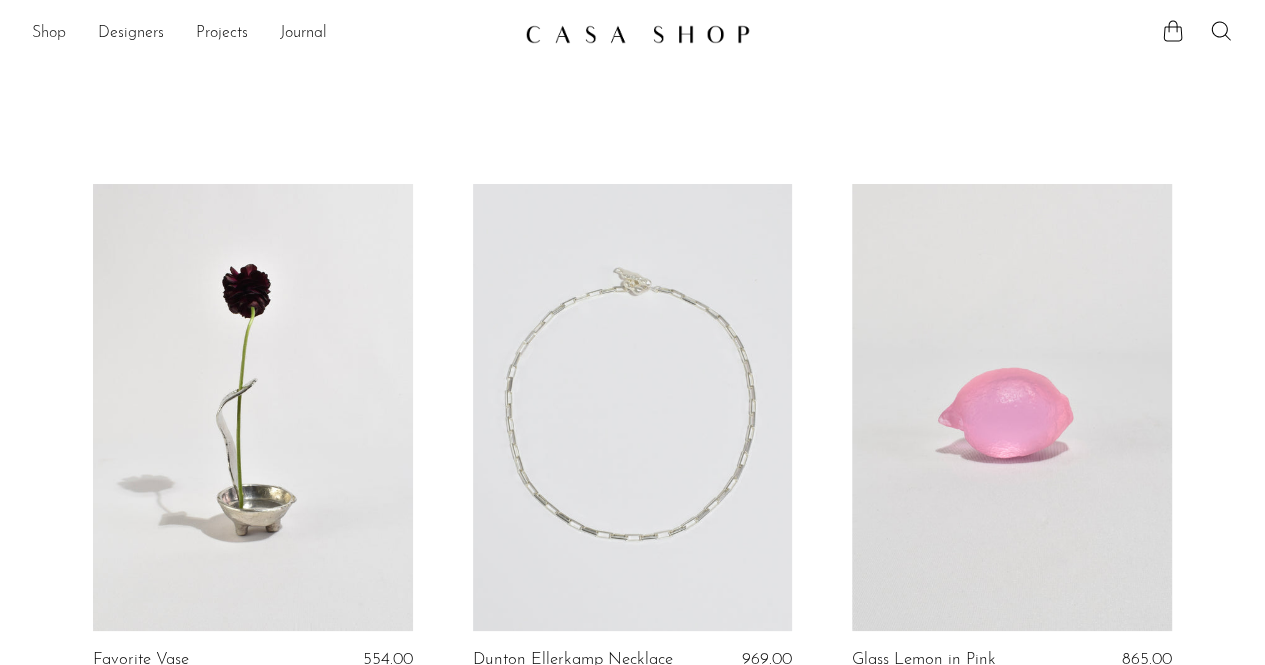 click on "Shop" at bounding box center (49, 34) 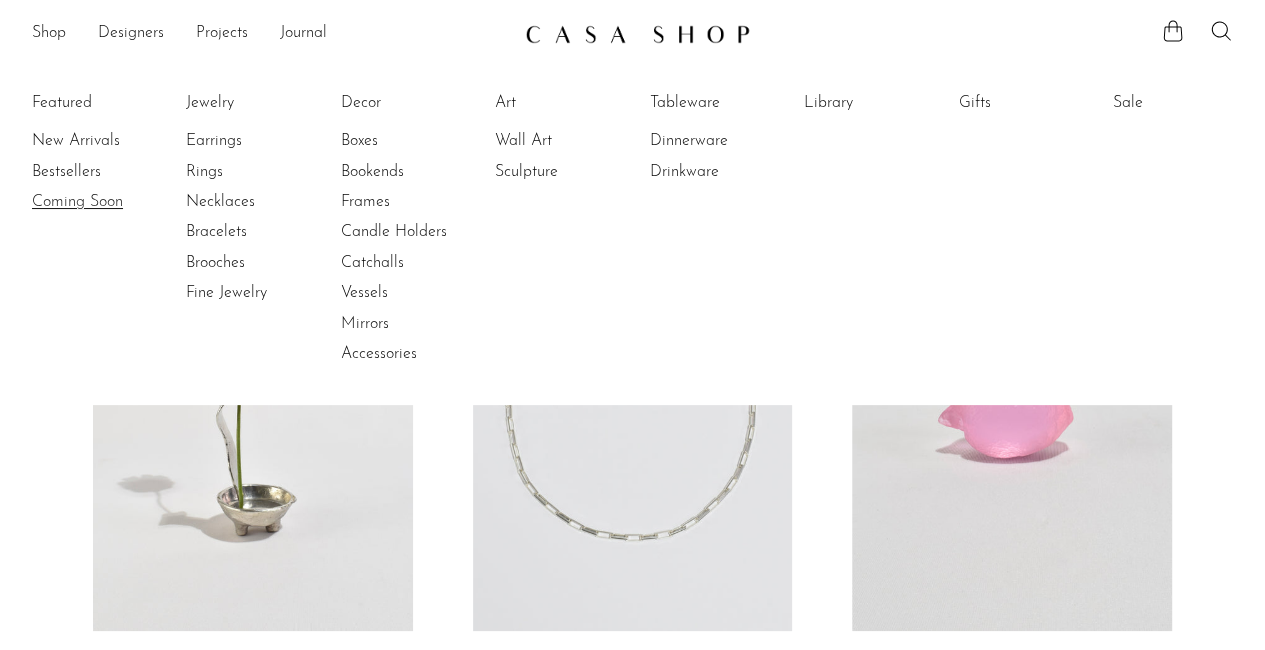 click on "Coming Soon" at bounding box center [107, 202] 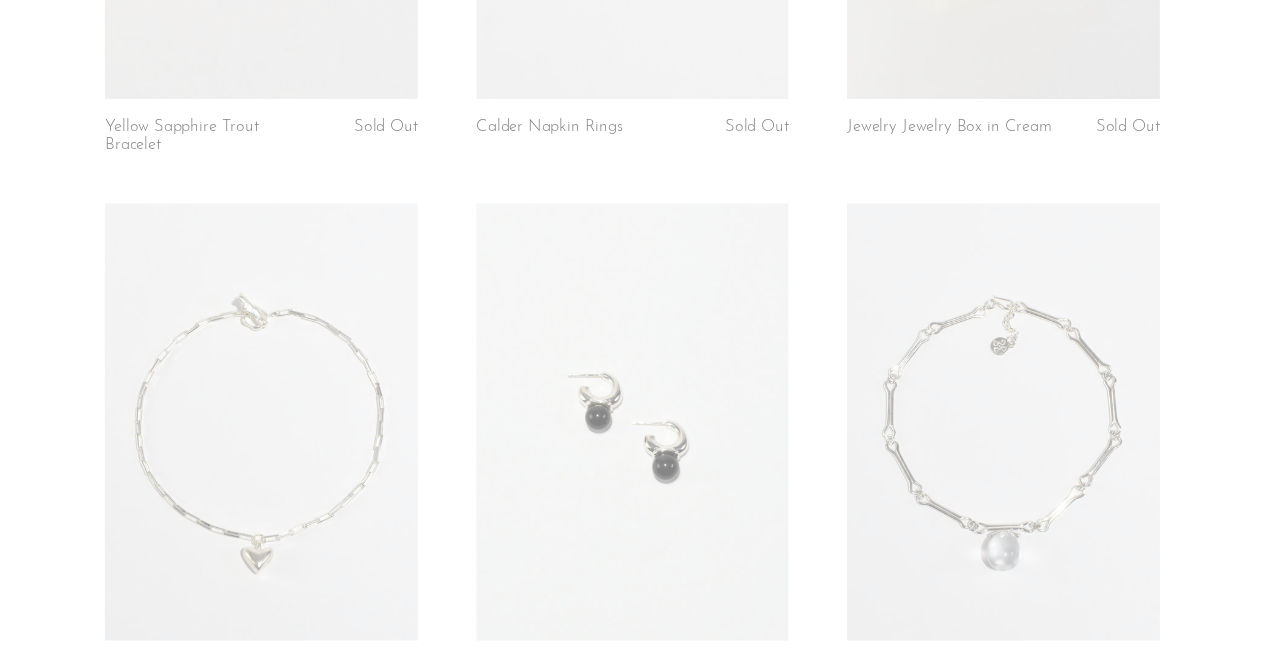 scroll, scrollTop: 0, scrollLeft: 0, axis: both 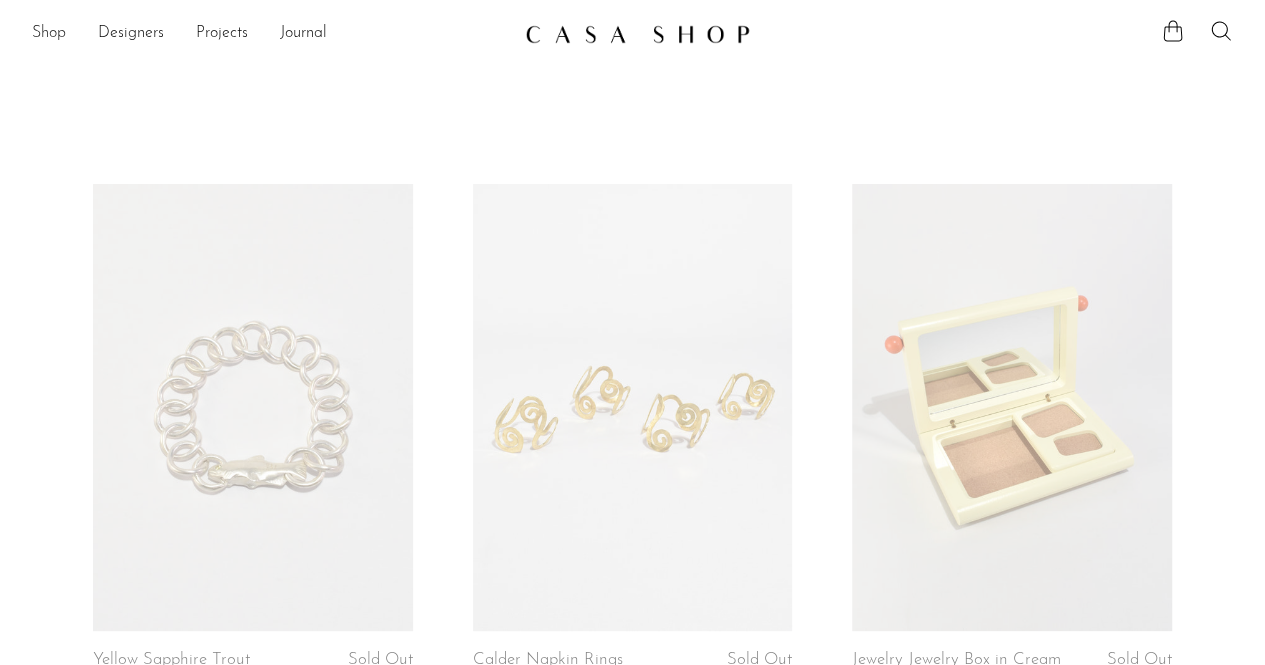 click on "Shop" at bounding box center (49, 34) 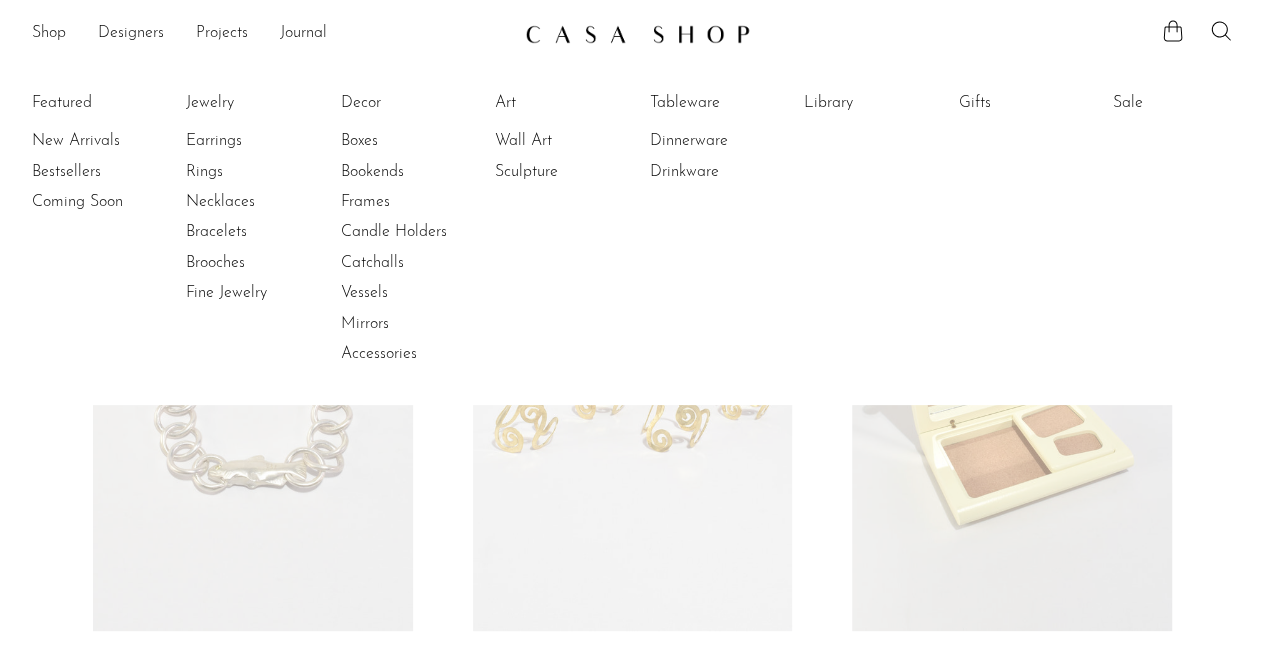 click on "Wall Art" at bounding box center [570, 141] 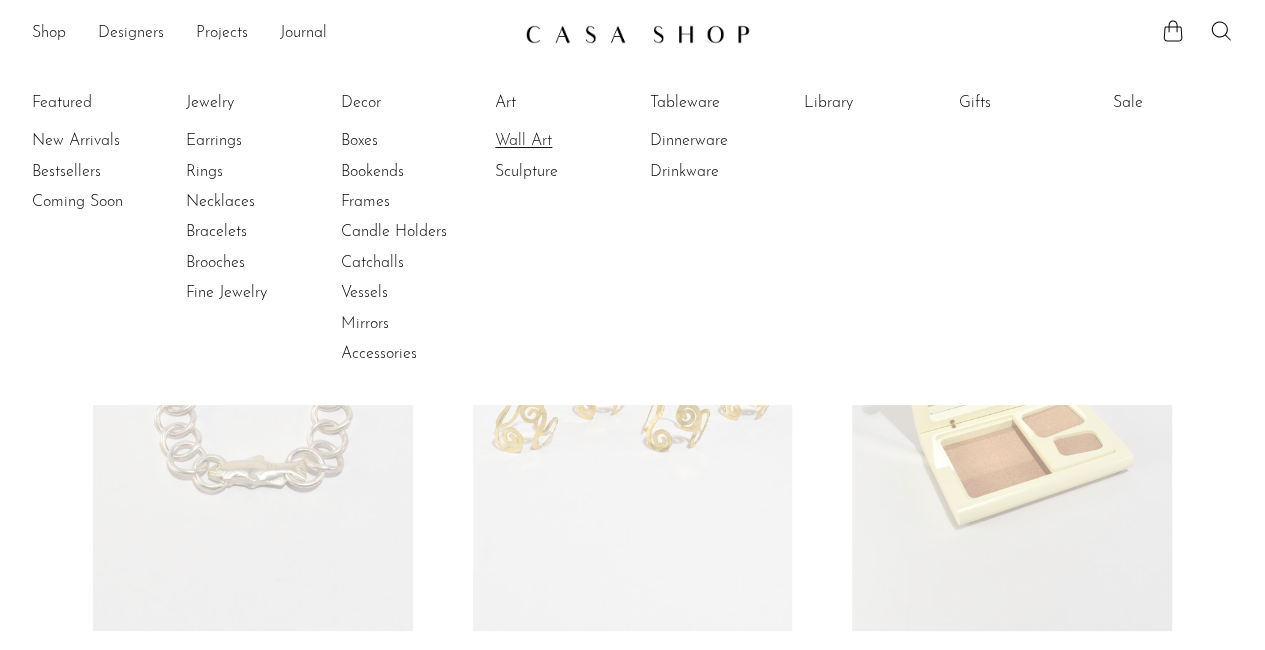 click on "Wall Art" at bounding box center (570, 141) 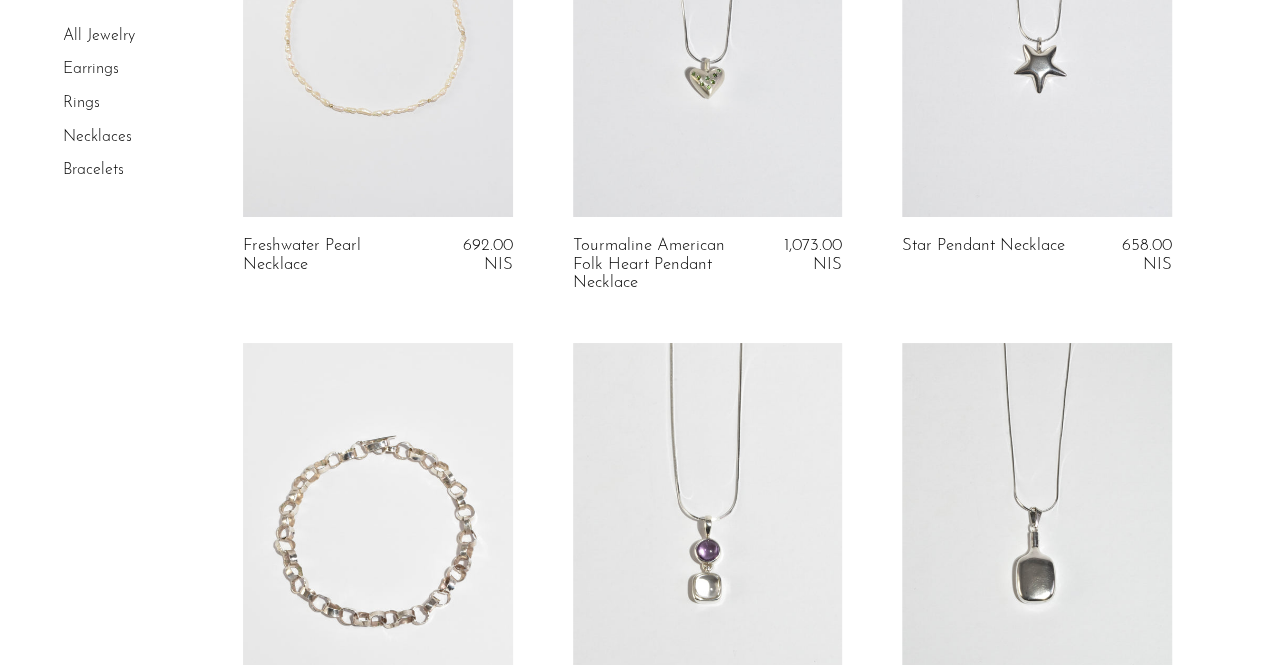 scroll, scrollTop: 3734, scrollLeft: 0, axis: vertical 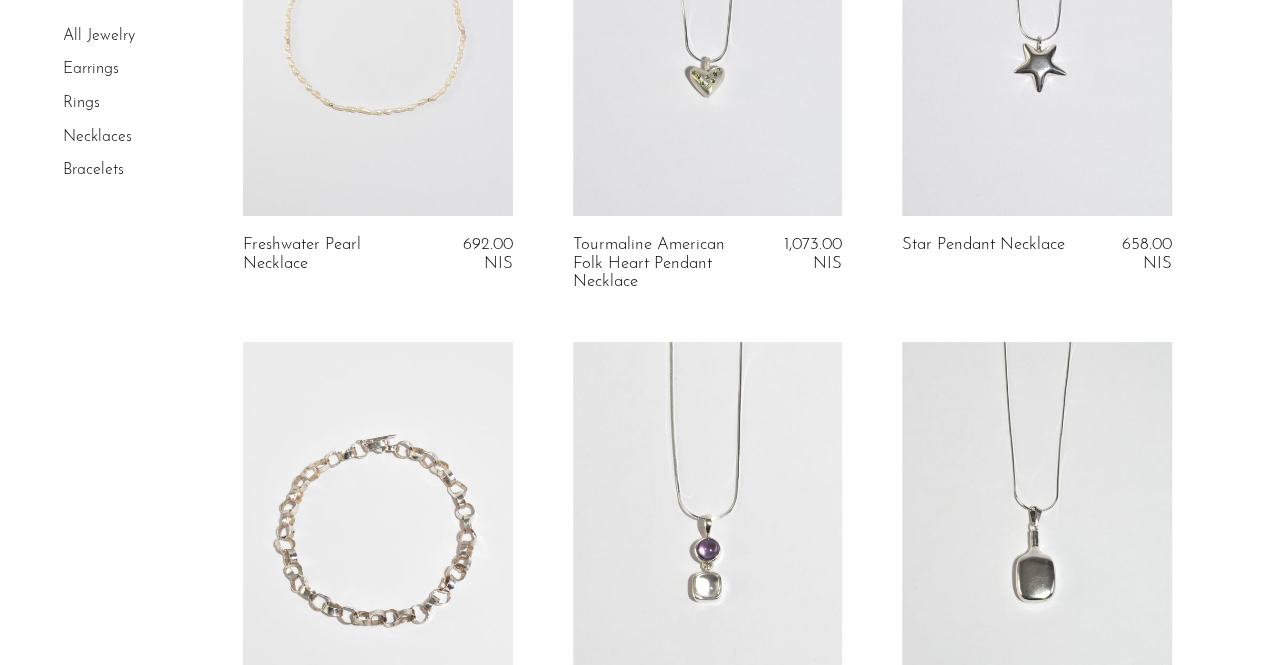 click at bounding box center [707, 27] 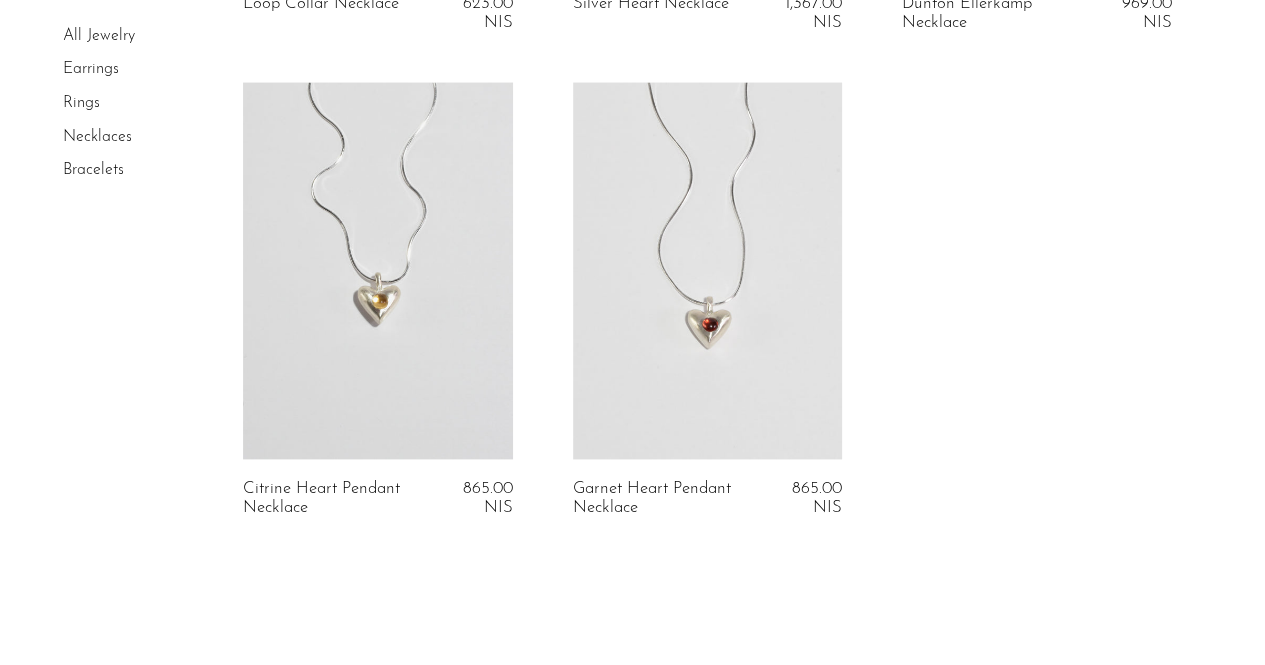 scroll, scrollTop: 5450, scrollLeft: 0, axis: vertical 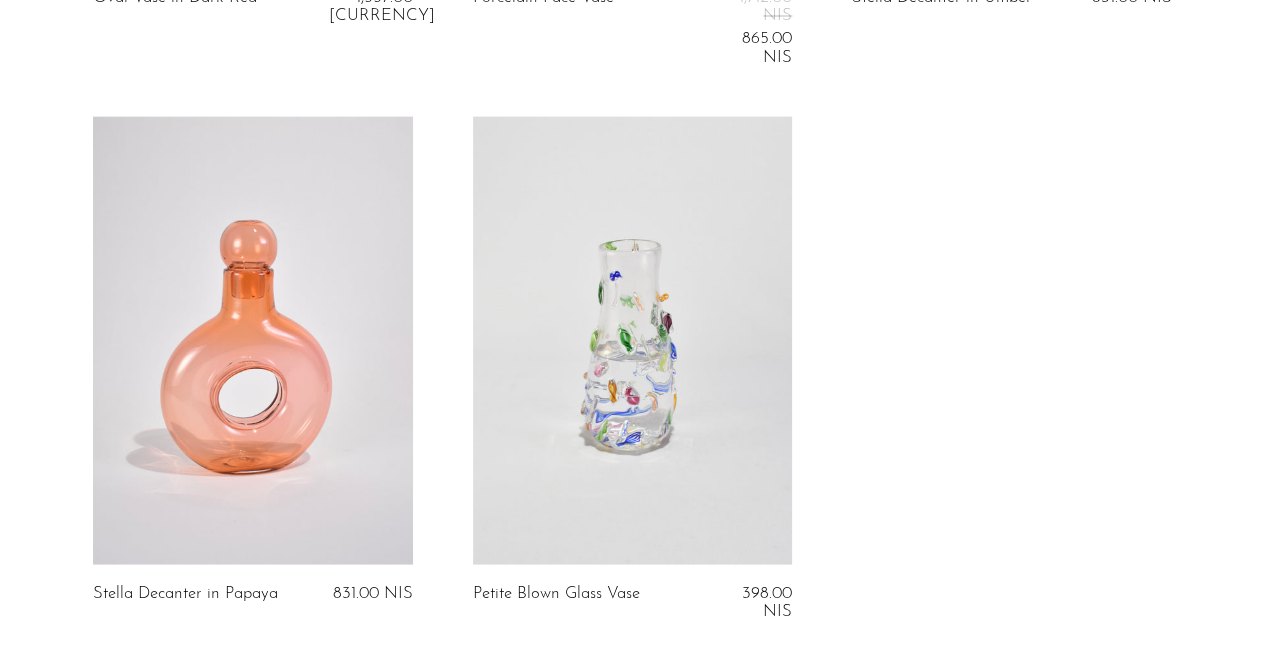 click at bounding box center (632, 339) 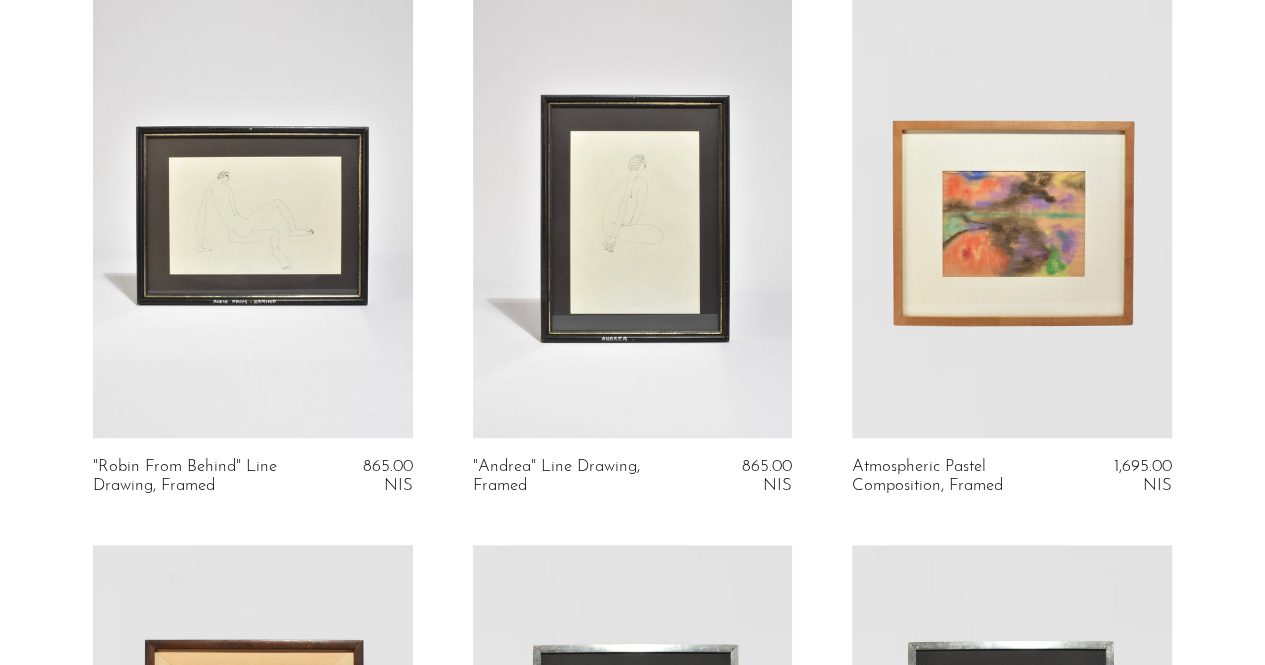 scroll, scrollTop: 753, scrollLeft: 0, axis: vertical 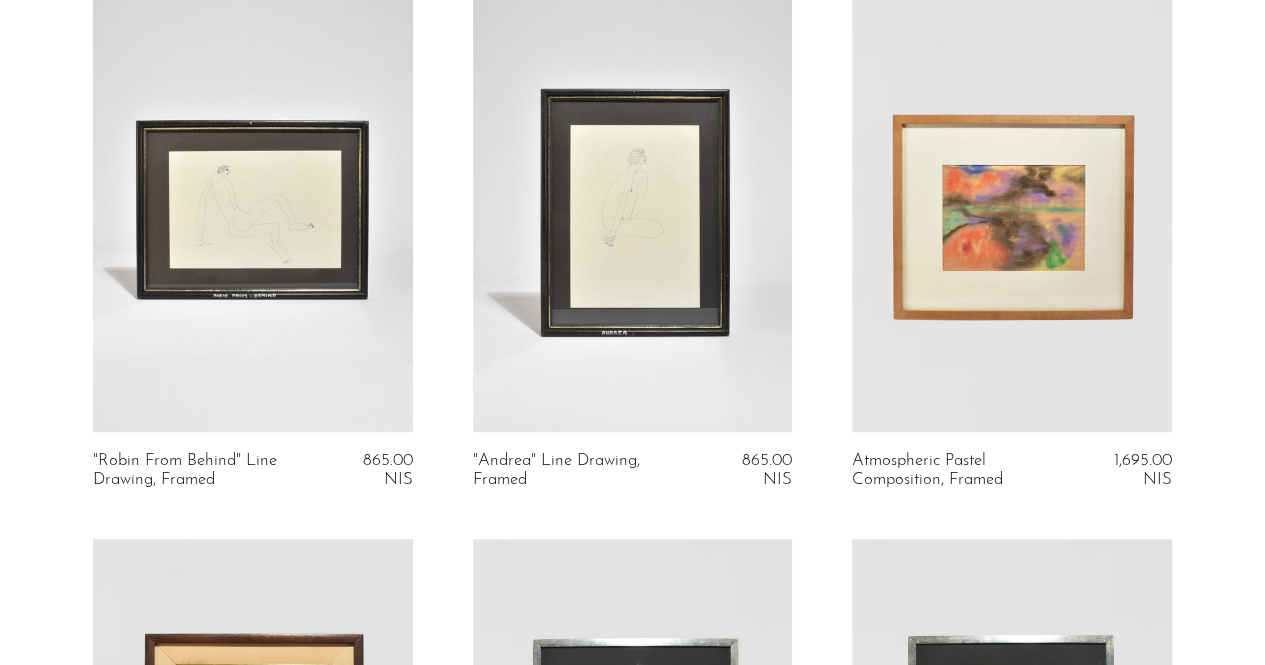 click at bounding box center [632, 208] 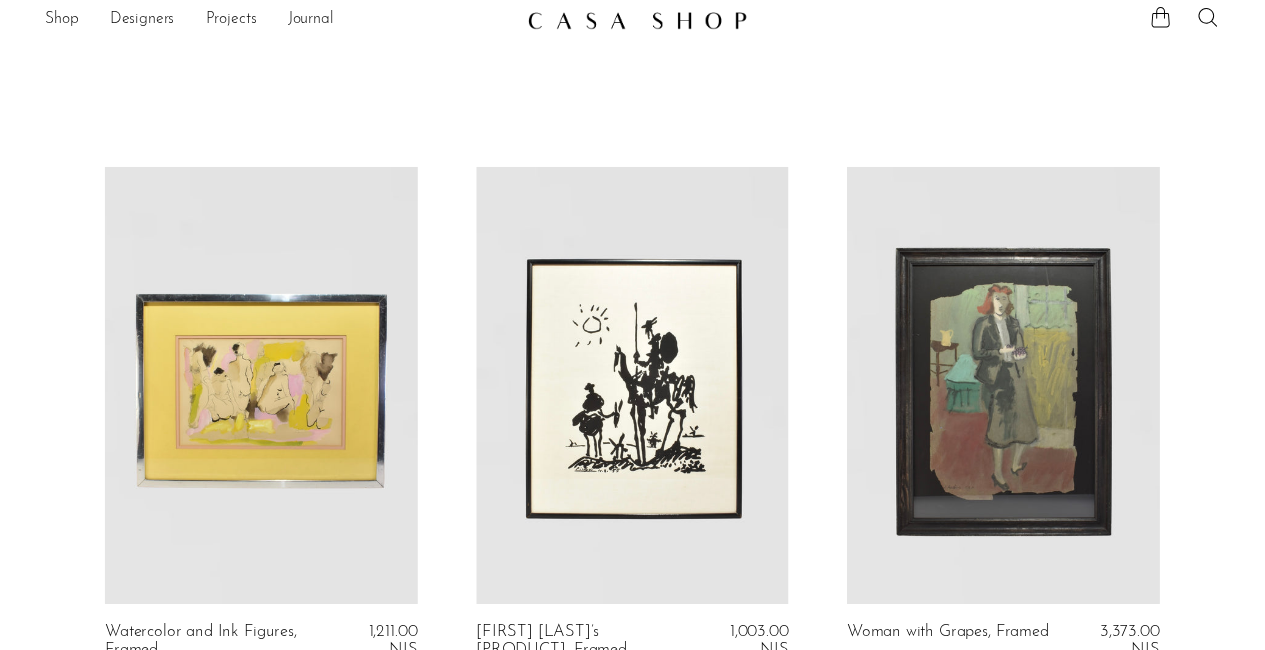scroll, scrollTop: 0, scrollLeft: 0, axis: both 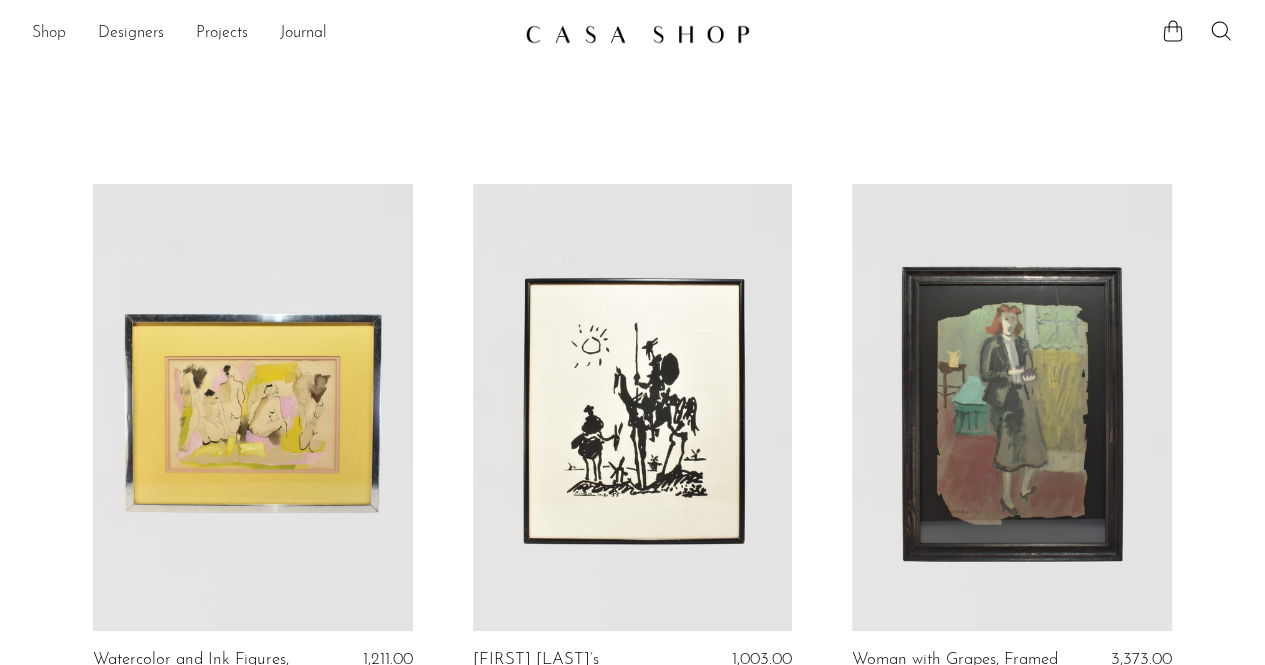 click on "Shop" at bounding box center (49, 34) 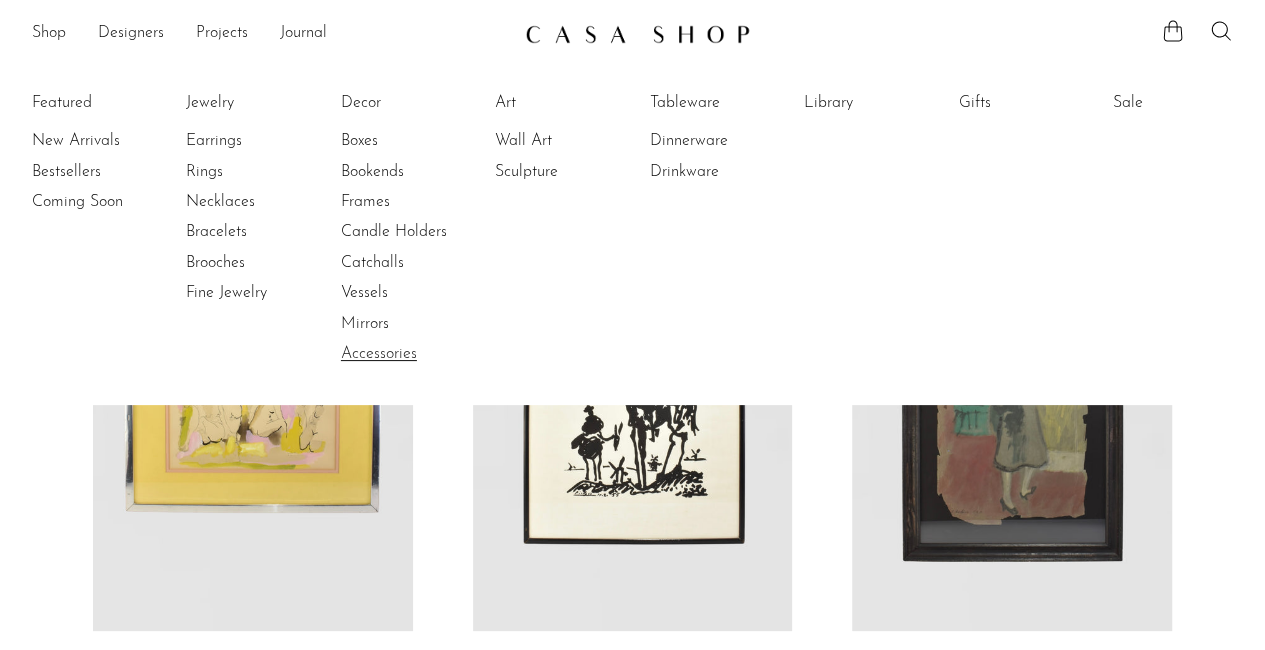 click on "Accessories" at bounding box center [416, 354] 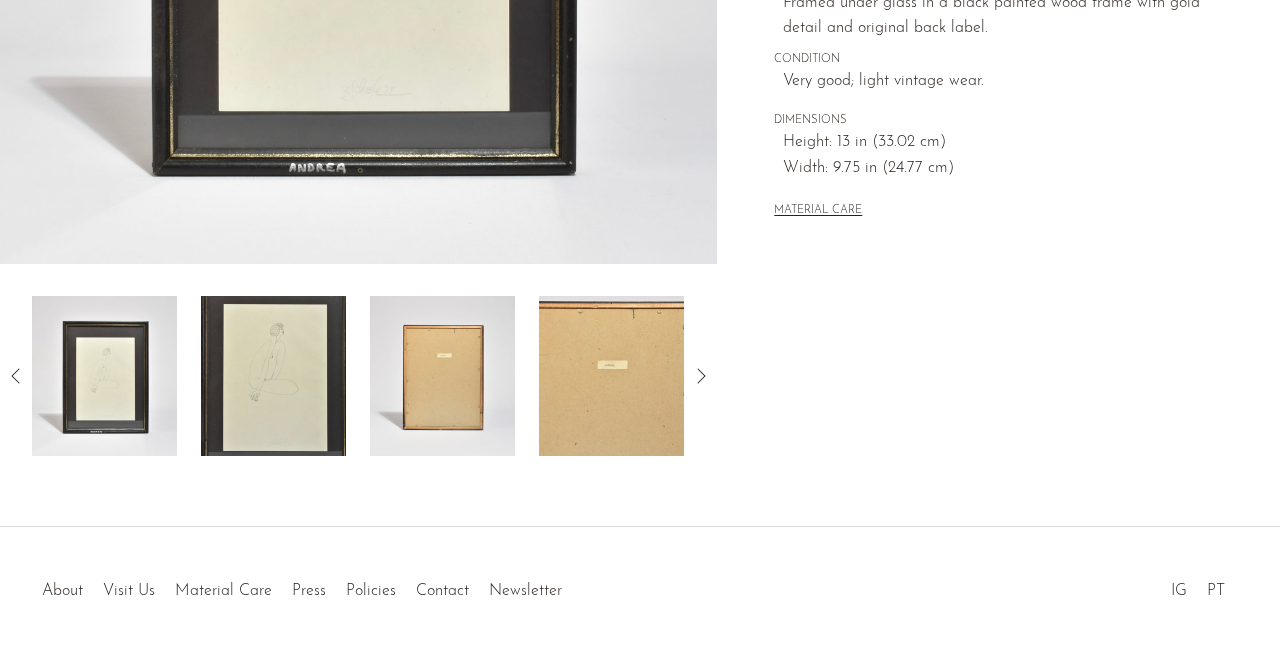 scroll, scrollTop: 579, scrollLeft: 0, axis: vertical 